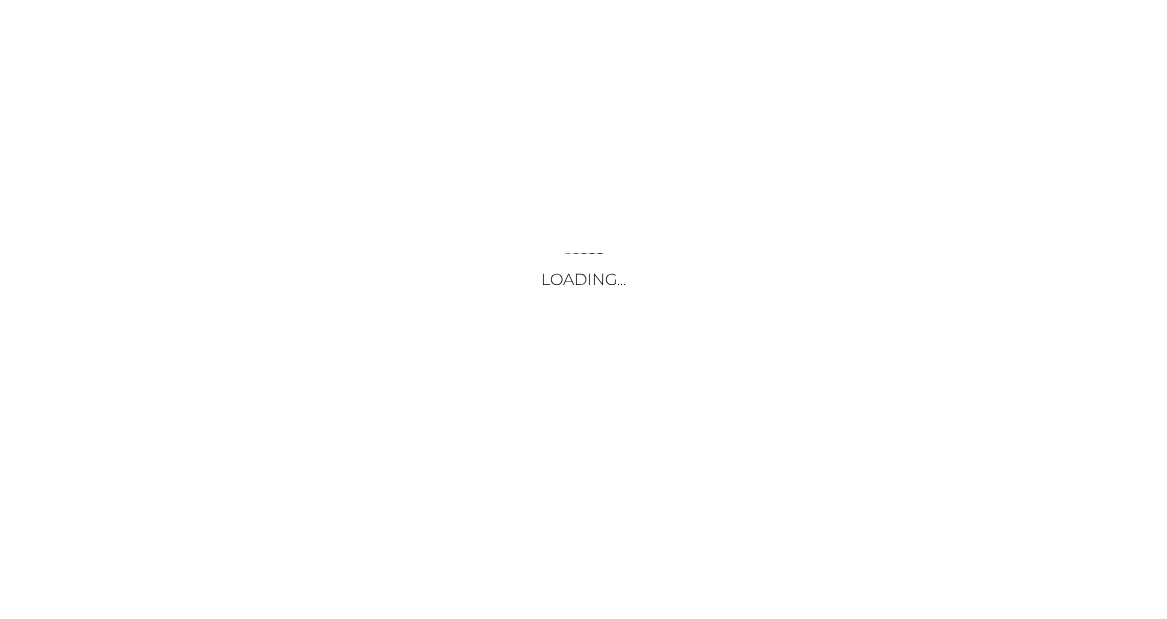 scroll, scrollTop: 0, scrollLeft: 0, axis: both 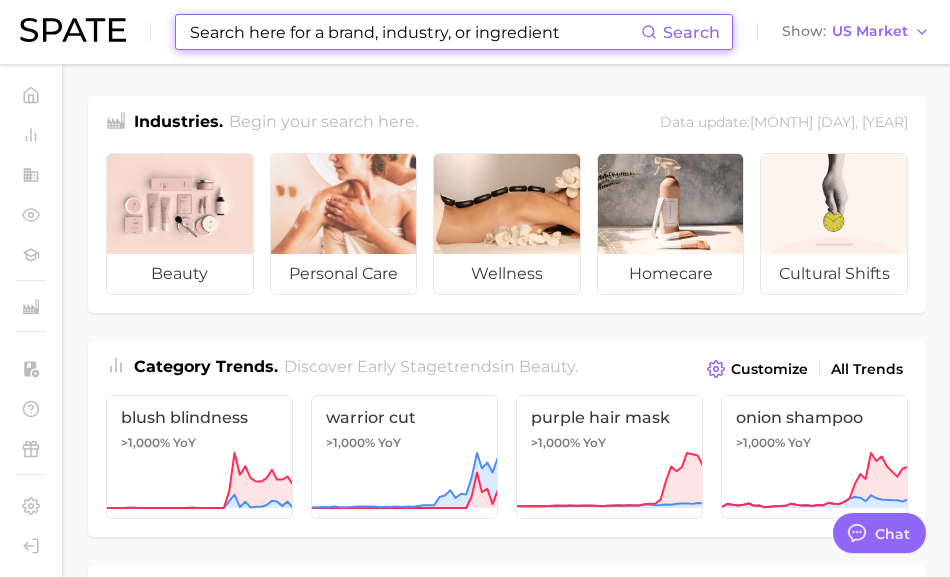 click at bounding box center [414, 32] 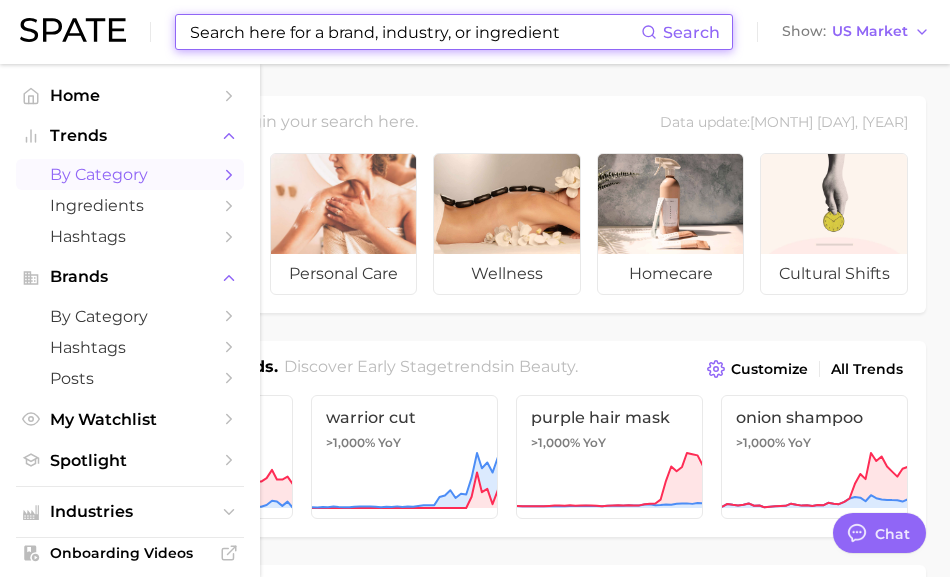 click on "by Category" at bounding box center [130, 174] 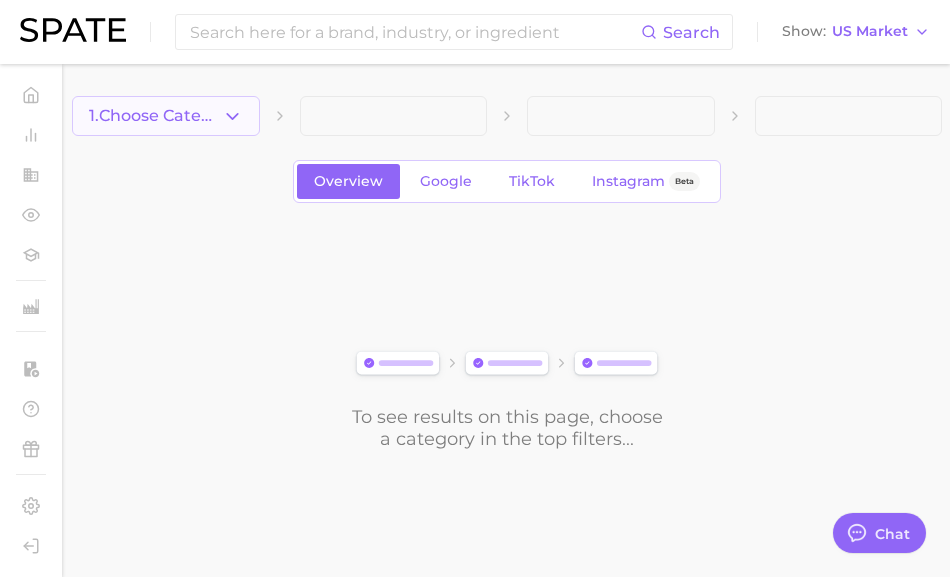 click on "1.  Choose Category" at bounding box center (166, 116) 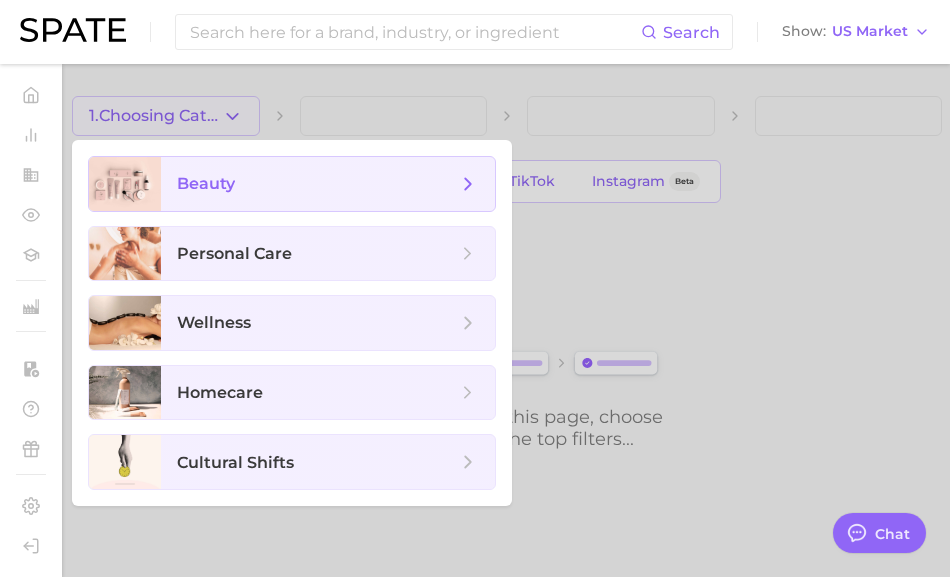 click on "beauty" at bounding box center [206, 183] 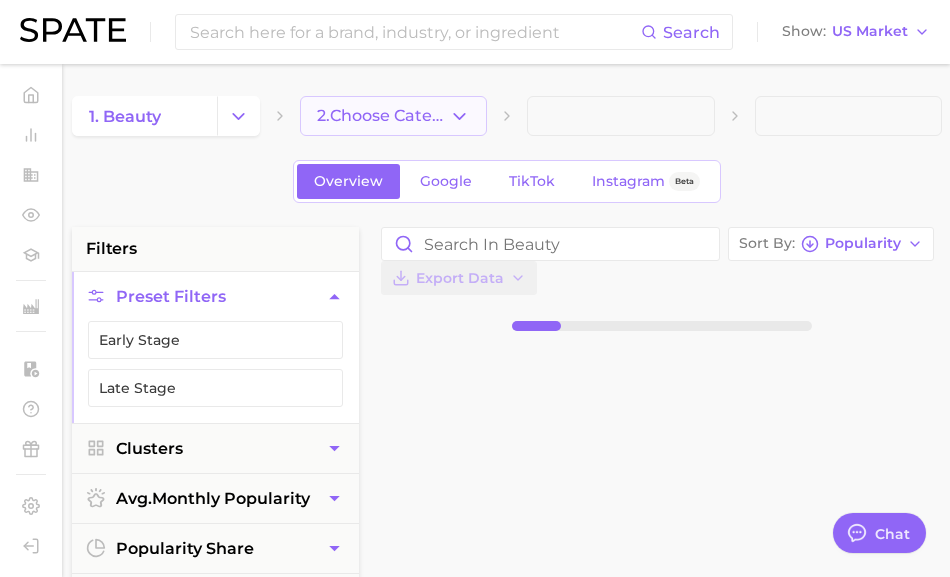 click on "2.  Choose Category" at bounding box center (383, 116) 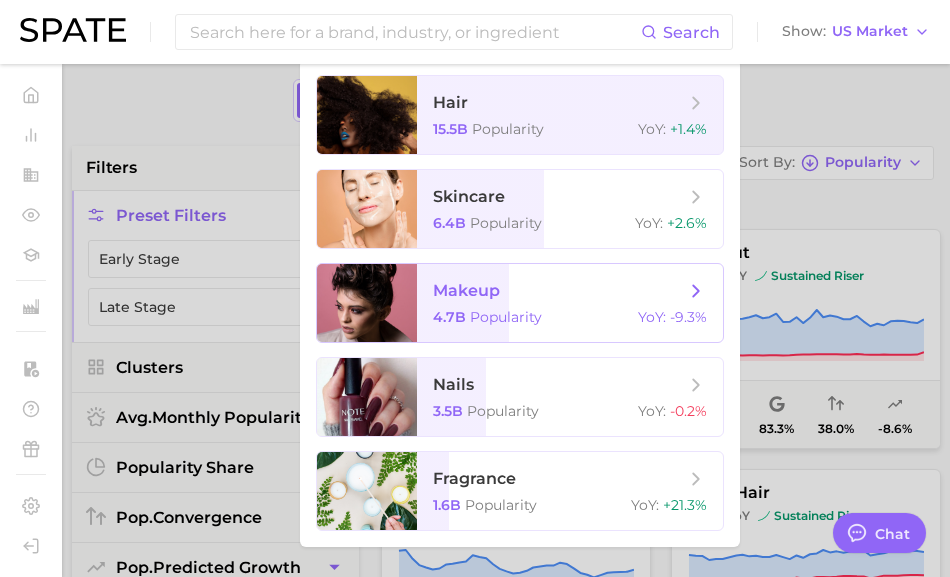 scroll, scrollTop: 88, scrollLeft: 0, axis: vertical 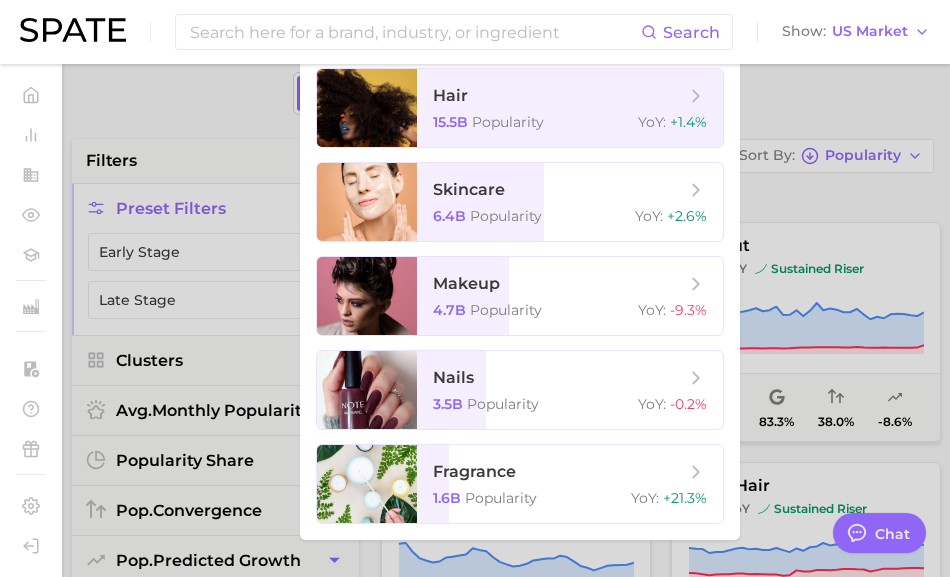 click at bounding box center (475, 288) 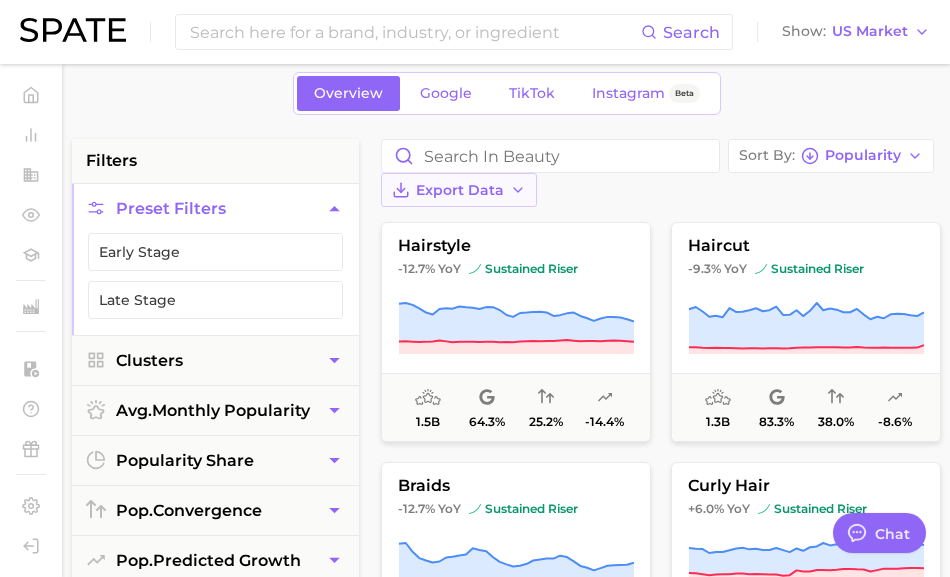 scroll, scrollTop: 0, scrollLeft: 0, axis: both 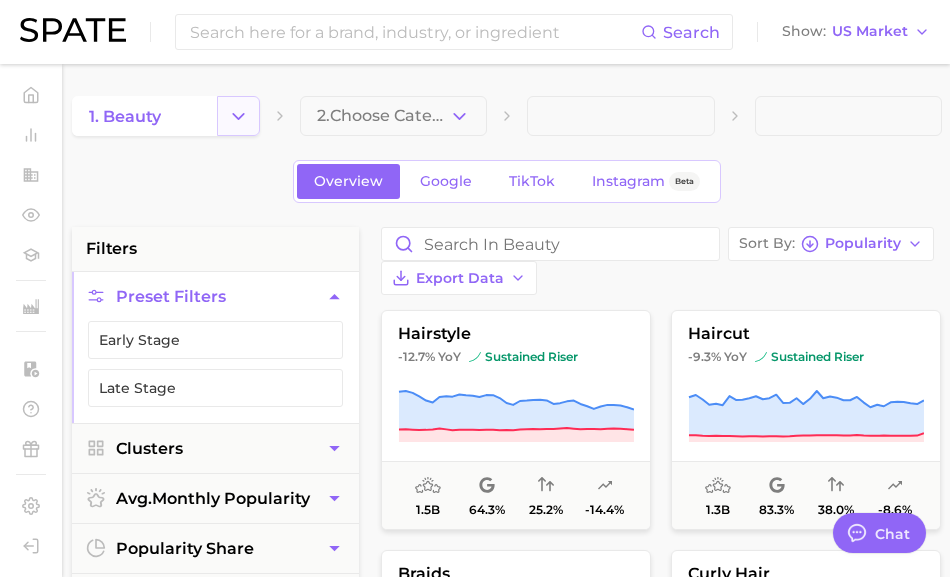 click 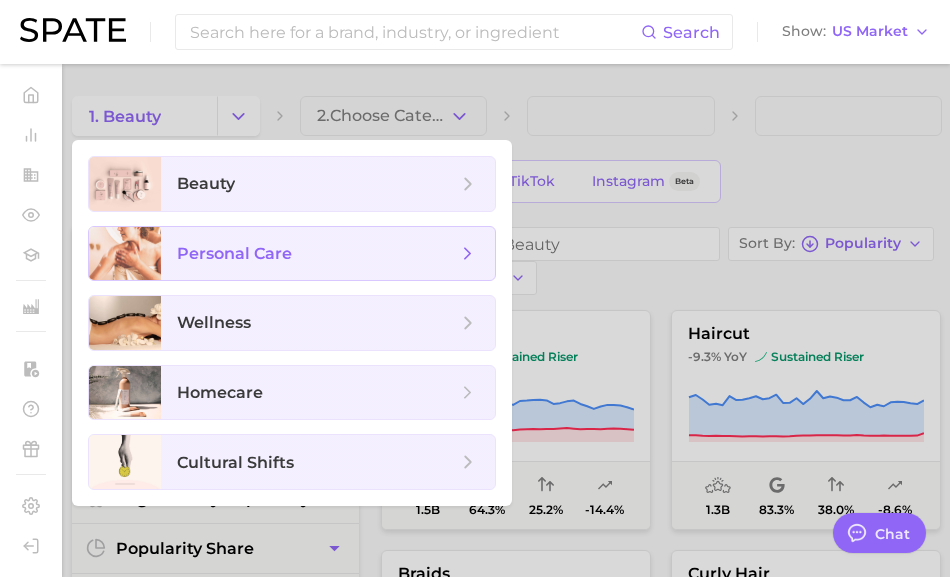 click on "personal care" at bounding box center [328, 254] 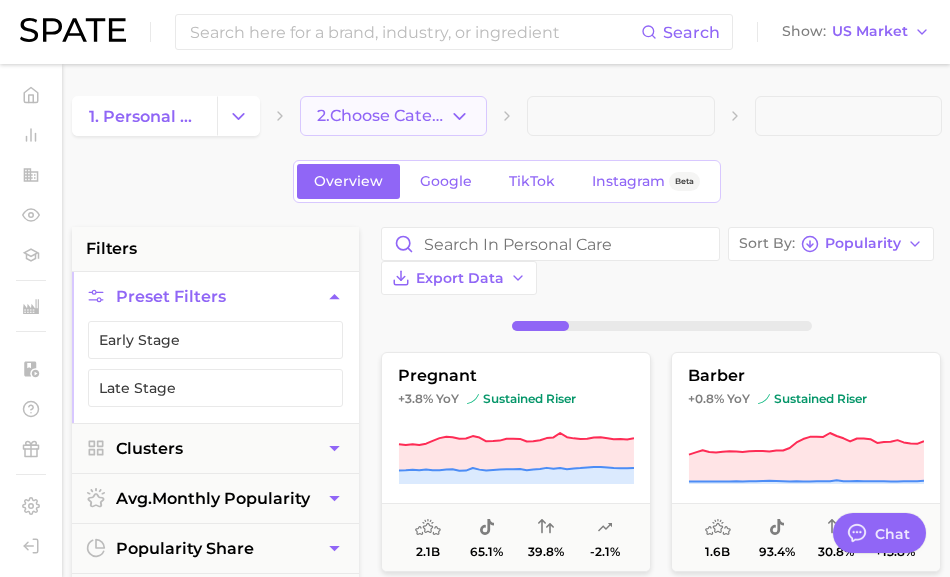 click 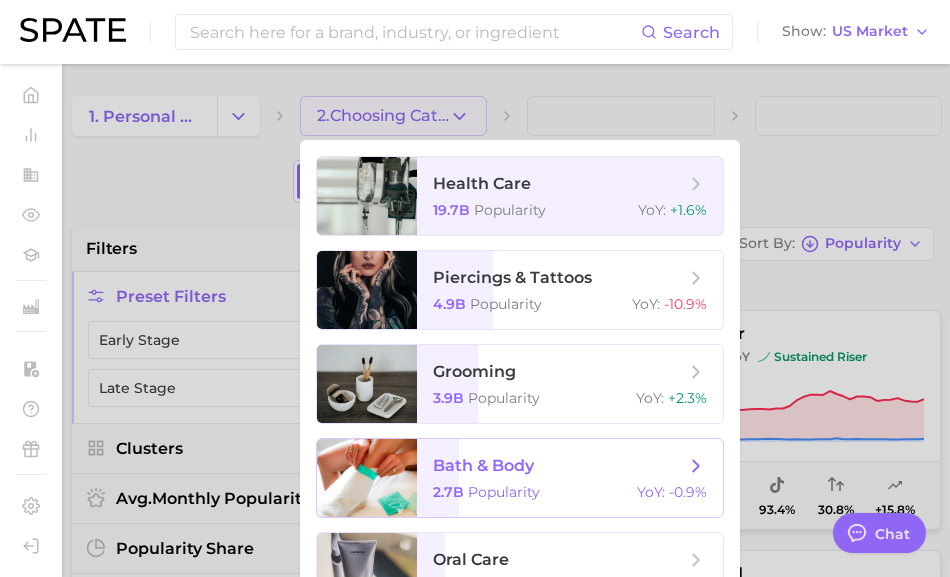 click on "bath & body" at bounding box center (483, 465) 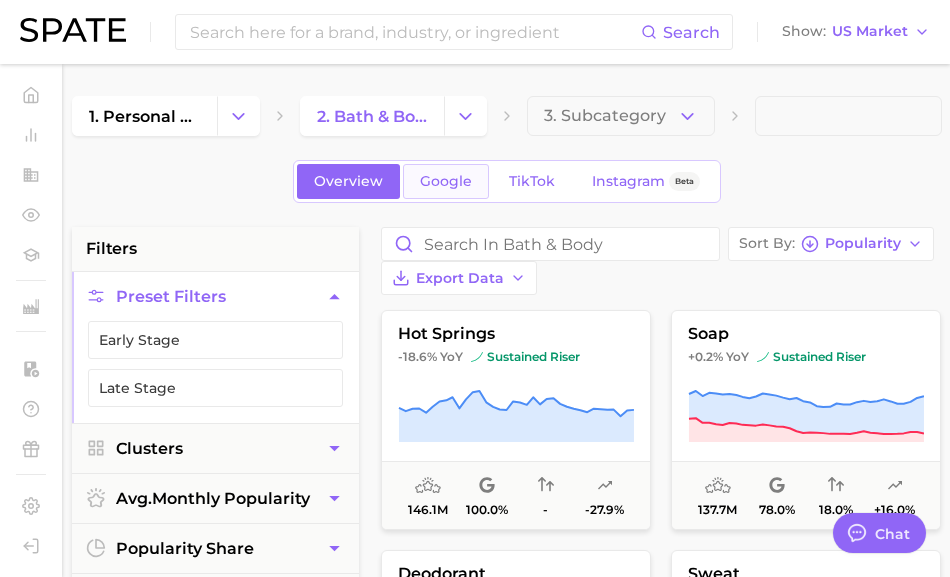 click on "Google" at bounding box center [446, 181] 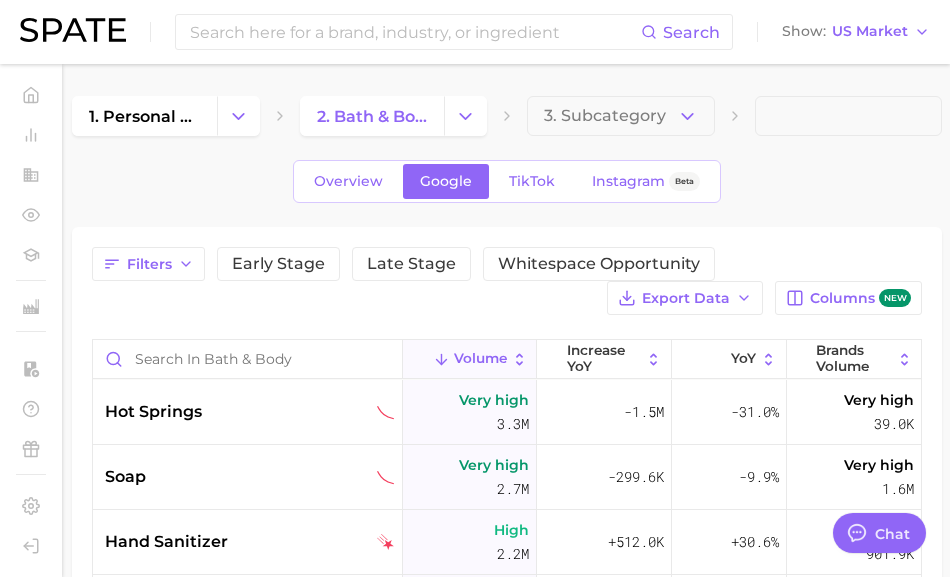 type on "x" 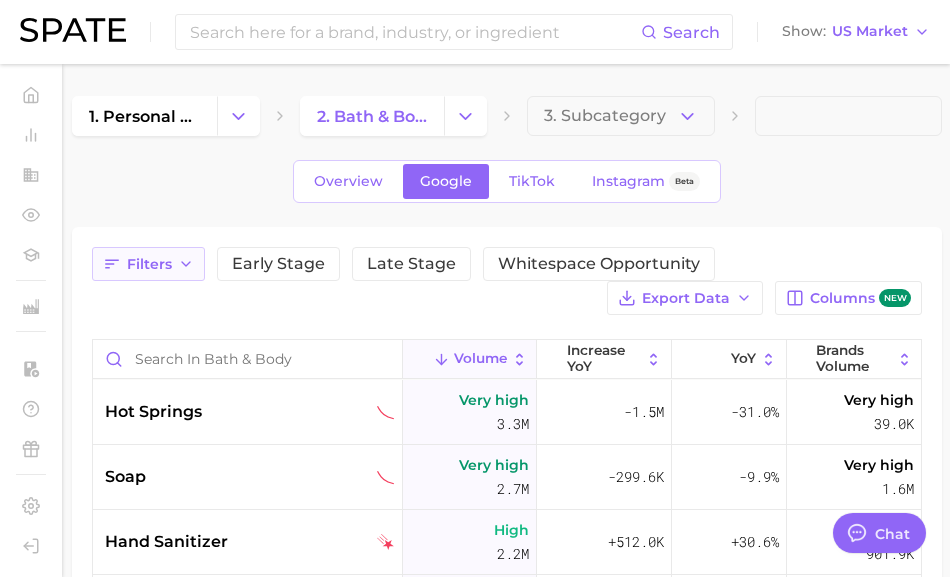 click on "Filters" at bounding box center (149, 264) 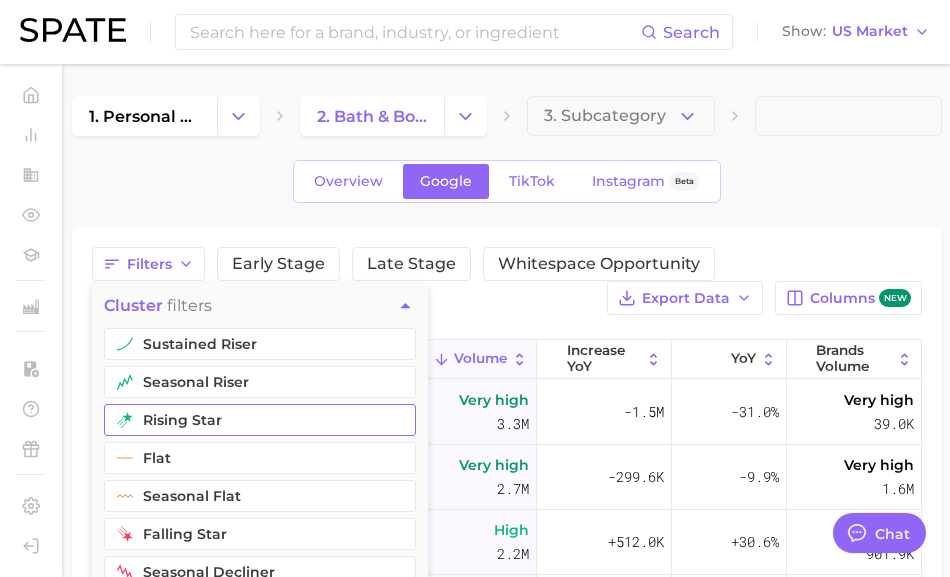 click on "rising star" at bounding box center [260, 420] 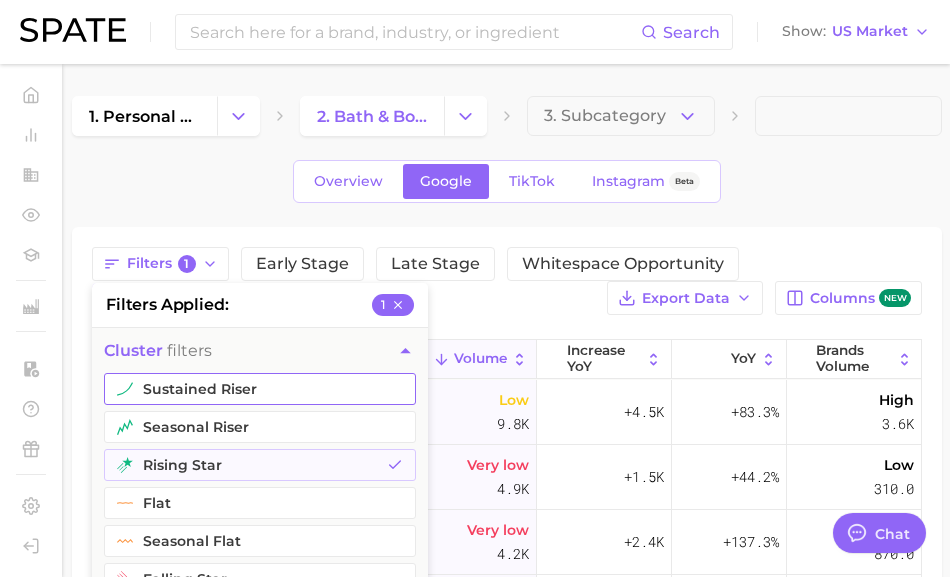 click on "sustained riser" at bounding box center (260, 389) 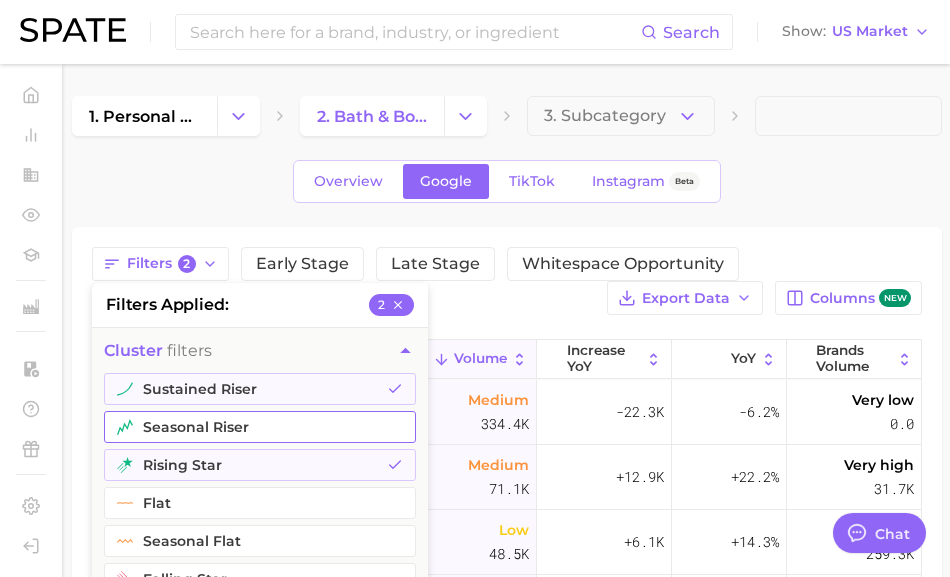 click on "seasonal riser" at bounding box center [260, 427] 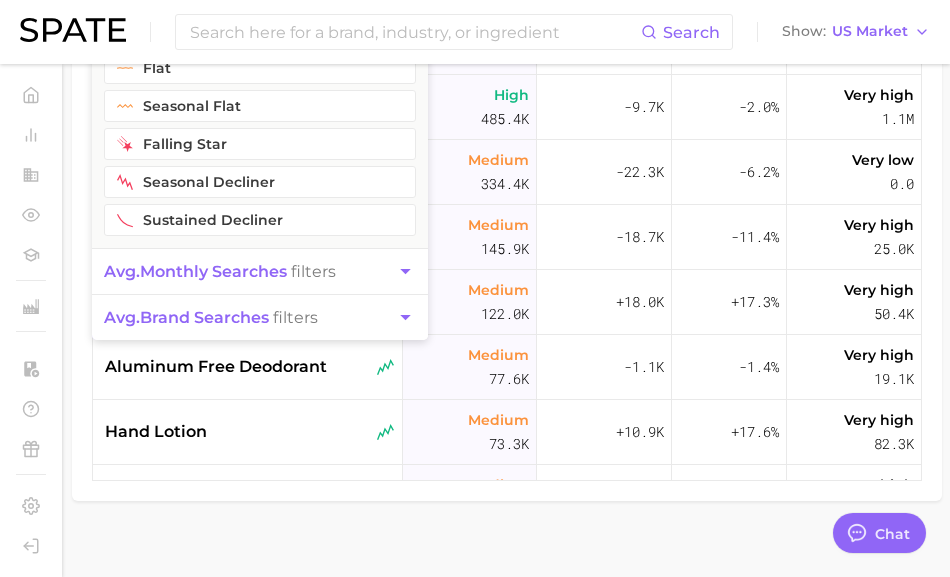 scroll, scrollTop: 459, scrollLeft: 0, axis: vertical 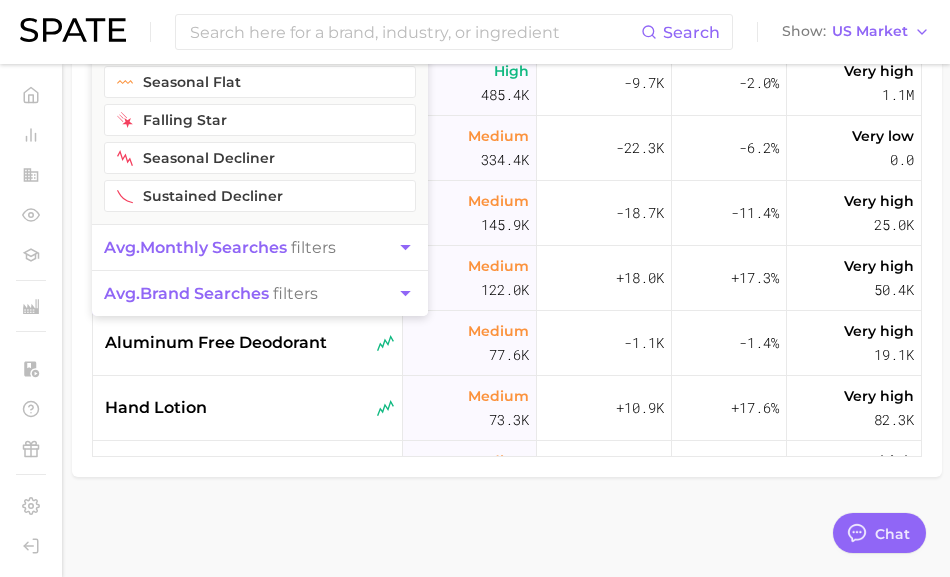 click on "1. personal care 2. bath & body 3. Subcategory Overview Google TikTok Instagram Beta Filters 3 filters applied 3 cluster   filters sustained riser   seasonal riser   rising star   flat   seasonal flat   falling star   seasonal decliner   sustained decliner   avg.  monthly searches   filters avg.  brand searches   filters Early Stage Late Stage Whitespace Opportunity Export Data Columns new Volume increase YoY YoY Brands Volume sauna High 1.8m -71.2k -3.8% Very high 52.5k body wash High 618.1k -3.8k -0.6% Very high 951.7k body lotion High 485.4k -9.7k -2.0% Very high 1.1m varicose veins Medium 334.4k -22.3k -6.2% Very low 0.0 aluminum deodorant Medium 145.9k -18.7k -11.4% Very high 25.0k castile soap Medium 122.0k +18.0k +17.3% Very high 50.4k aluminum free deodorant Medium 77.6k -1.1k -1.4% Very high 19.1k hand lotion Medium 73.3k +10.9k +17.6% Very high 82.3k shower filter Medium 71.1k +12.9k +22.2% Very high 31.7k baby lotion Low 48.5k +6.1k +14.3% Very high 259.3k cocoa butter lotion Low 29.6k +3.5k +13.2%" at bounding box center (507, 91) 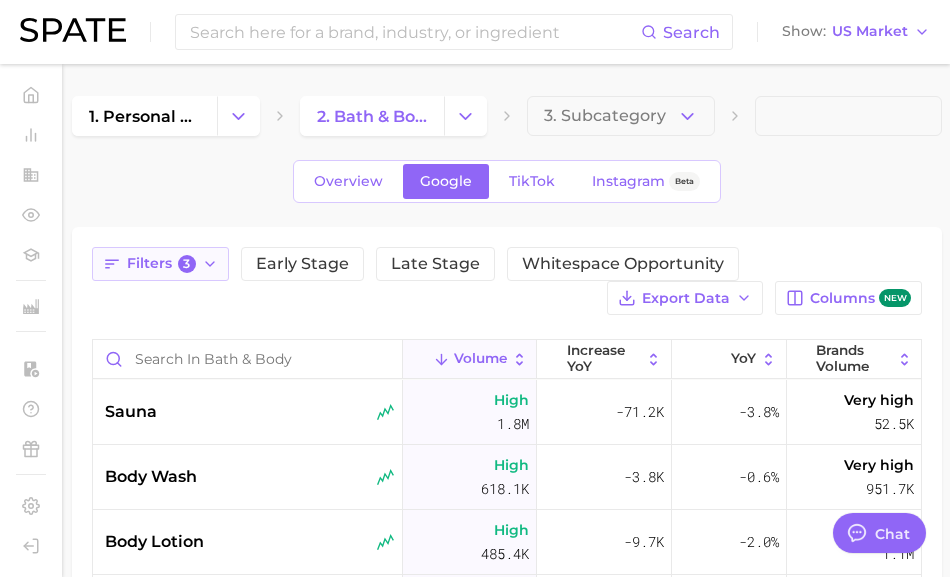 click 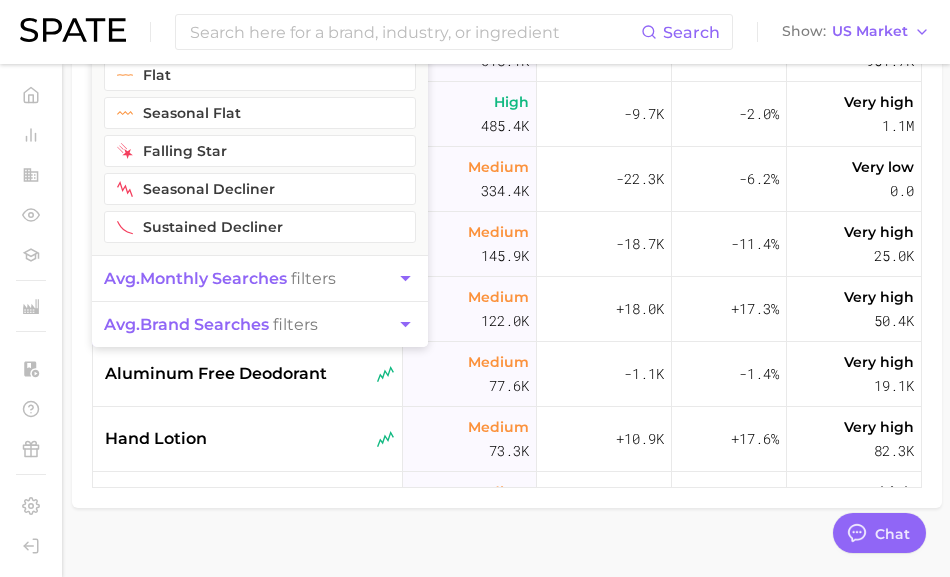 scroll, scrollTop: 431, scrollLeft: 0, axis: vertical 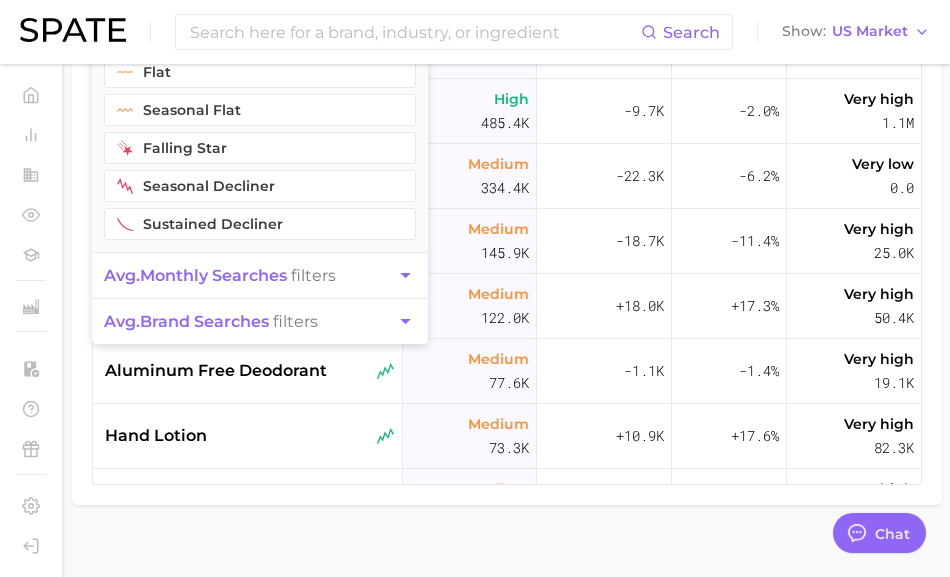 click on "avg.  monthly searches" at bounding box center (195, 275) 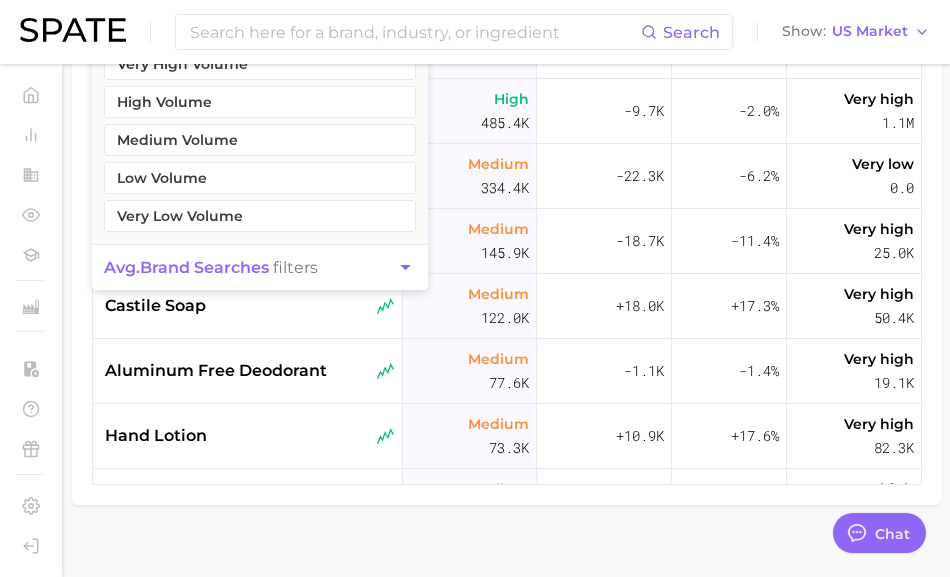 click on "1. personal care 2. bath & body 3. Subcategory Overview Google TikTok Instagram Beta Filters 3 filters applied 3 cluster   filters sustained riser seasonal riser rising star avg.  monthly searches   filters Very High Volume   High Volume   Medium Volume   Low Volume   Very Low Volume   avg.  brand searches   filters Early Stage Late Stage Whitespace Opportunity Export Data Columns new Volume increase YoY YoY Brands Volume sauna High 1.8m -71.2k -3.8% Very high 52.5k body wash High 618.1k -3.8k -0.6% Very high 951.7k body lotion High 485.4k -9.7k -2.0% Very high 1.1m varicose veins Medium 334.4k -22.3k -6.2% Very low 0.0 aluminum deodorant Medium 145.9k -18.7k -11.4% Very high 25.0k castile soap Medium 122.0k +18.0k +17.3% Very high 50.4k aluminum free deodorant Medium 77.6k -1.1k -1.4% Very high 19.1k hand lotion Medium 73.3k +10.9k +17.6% Very high 82.3k shower filter Medium 71.1k +12.9k +22.2% Very high 31.7k baby lotion Low 48.5k +6.1k +14.3% Very high 259.3k cocoa butter lotion Low 29.6k +3.5k +13.2% Low" at bounding box center (507, 119) 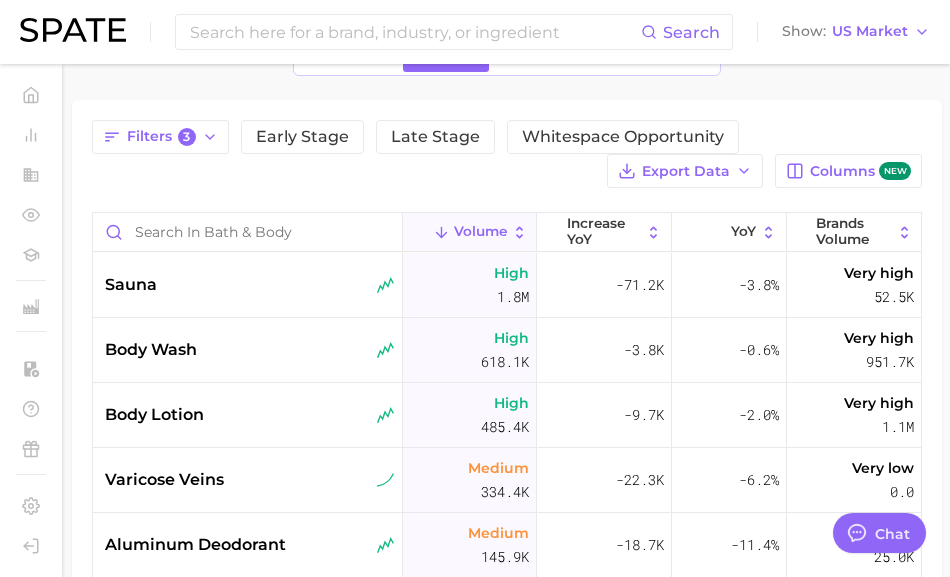 scroll, scrollTop: 142, scrollLeft: 0, axis: vertical 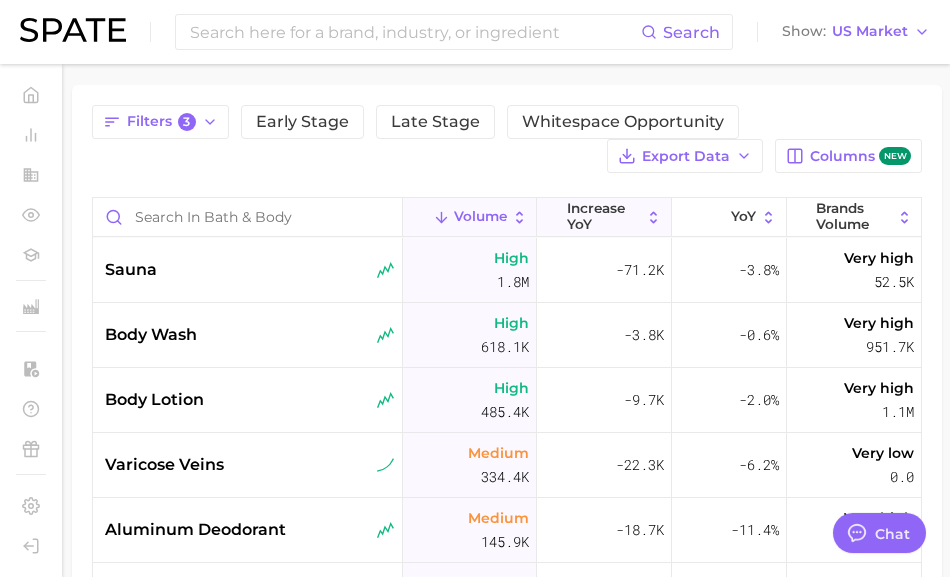 click 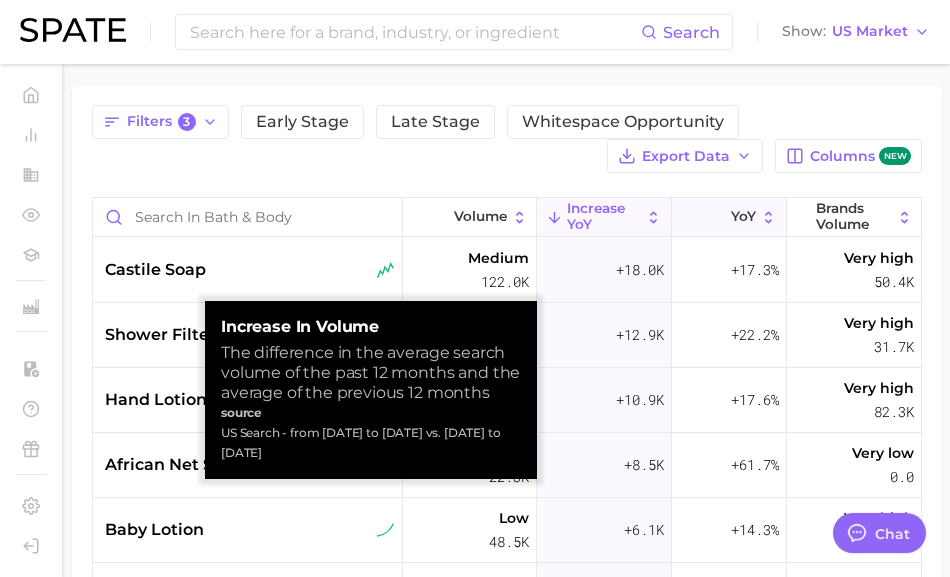 click 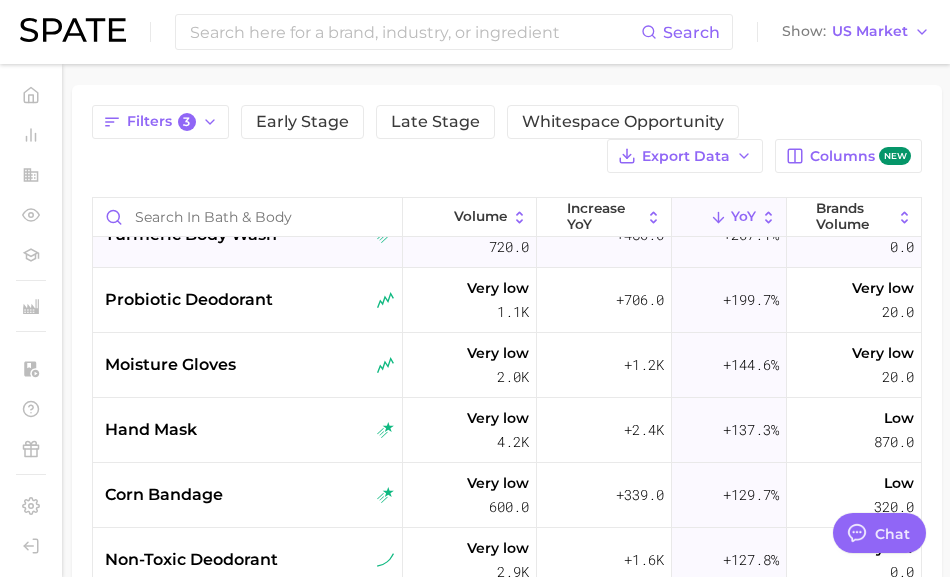scroll, scrollTop: 121, scrollLeft: 0, axis: vertical 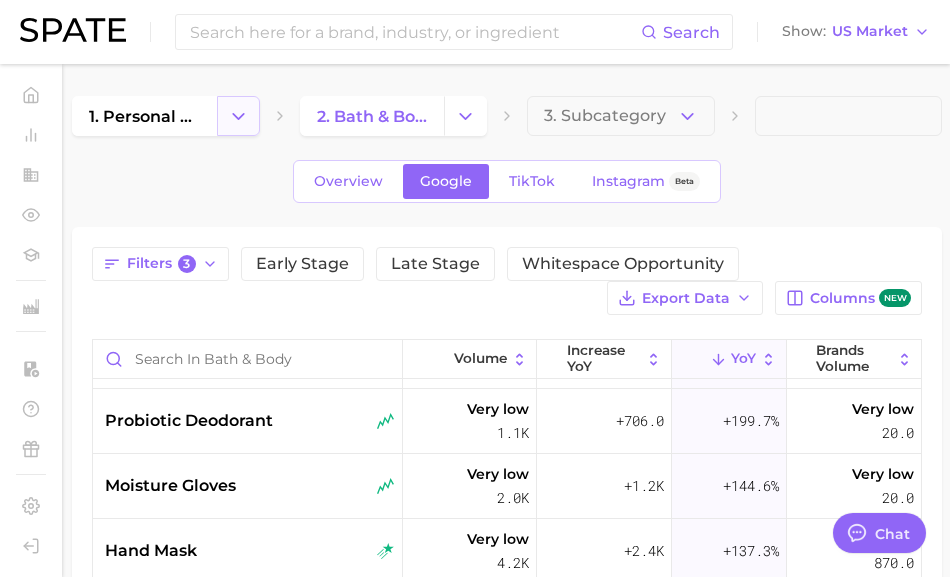 click at bounding box center [238, 116] 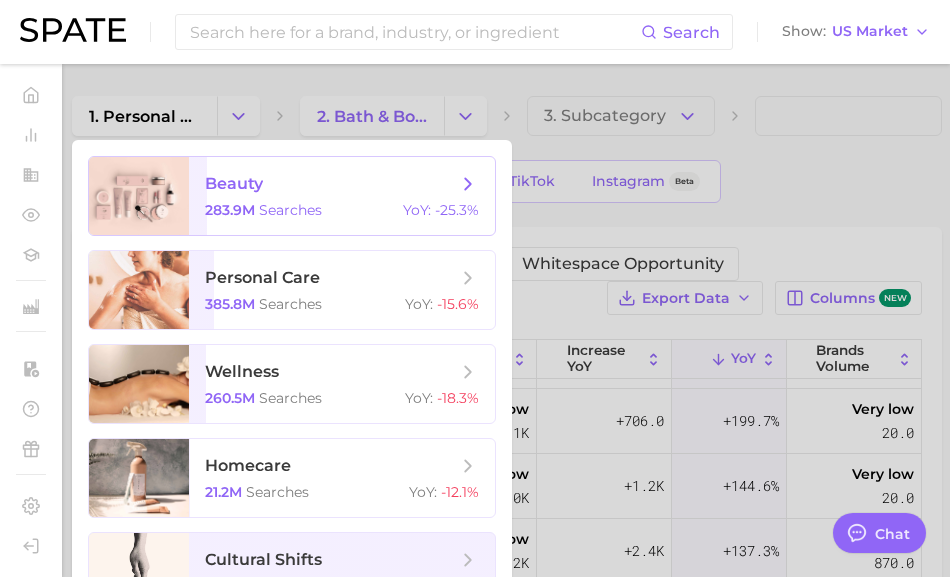 click on "beauty" at bounding box center [234, 183] 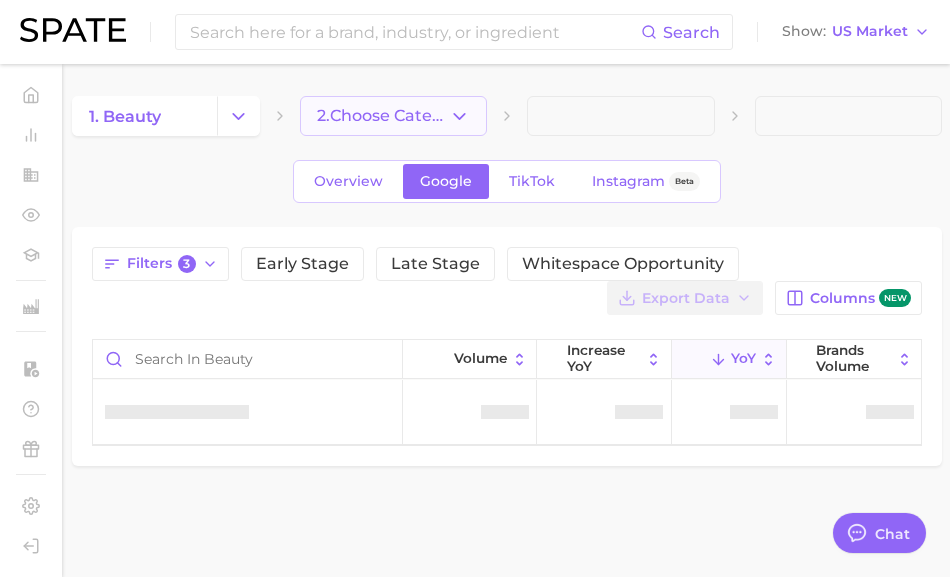 click 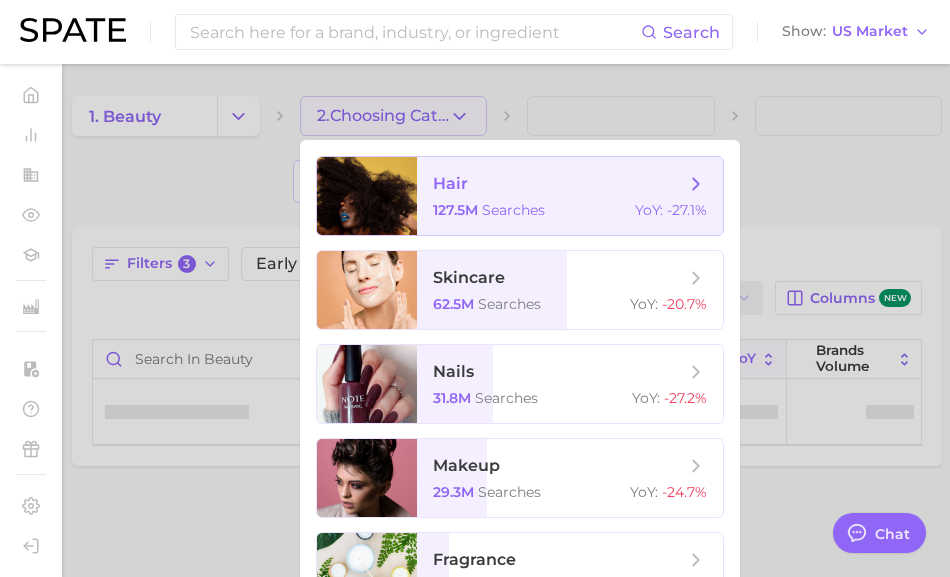 click on "hair 127.5m   searches YoY :   -27.1%" at bounding box center (570, 196) 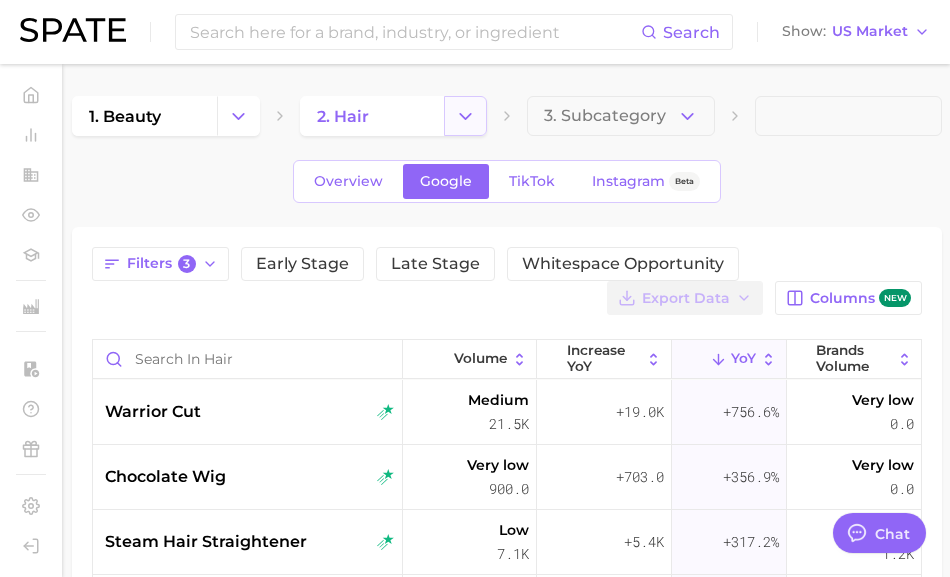 click at bounding box center (465, 116) 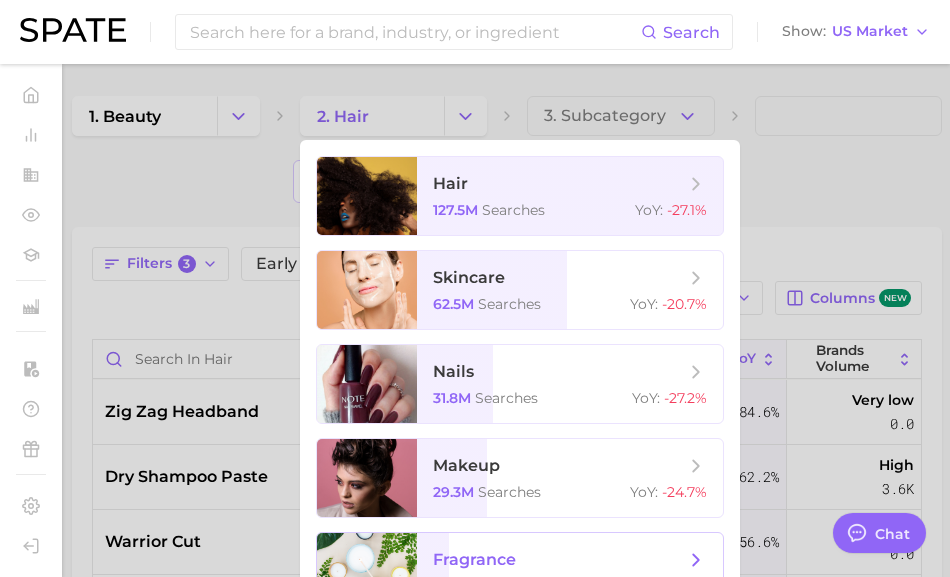 scroll, scrollTop: 35, scrollLeft: 0, axis: vertical 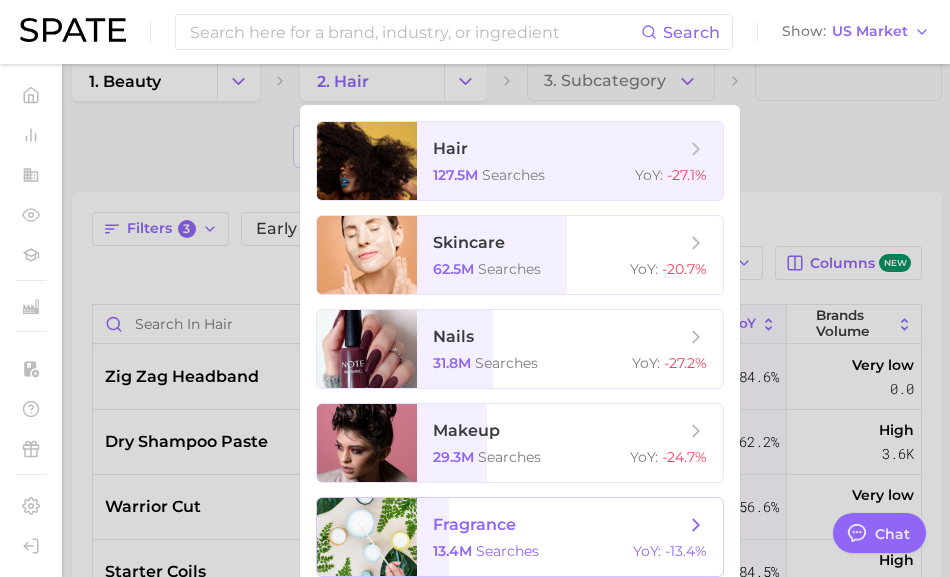 click on "fragrance 13.4m   searches YoY :   -13.4%" at bounding box center (570, 537) 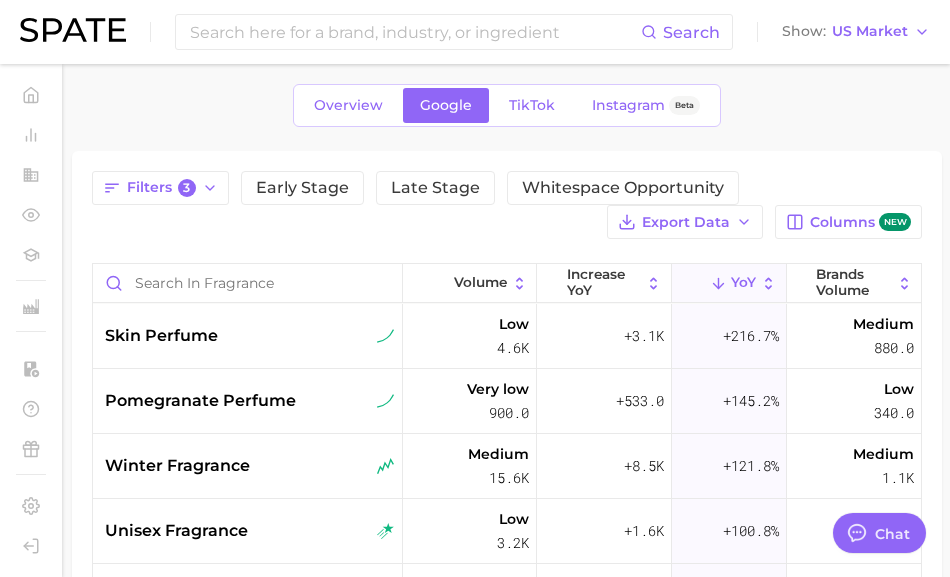 scroll, scrollTop: 0, scrollLeft: 0, axis: both 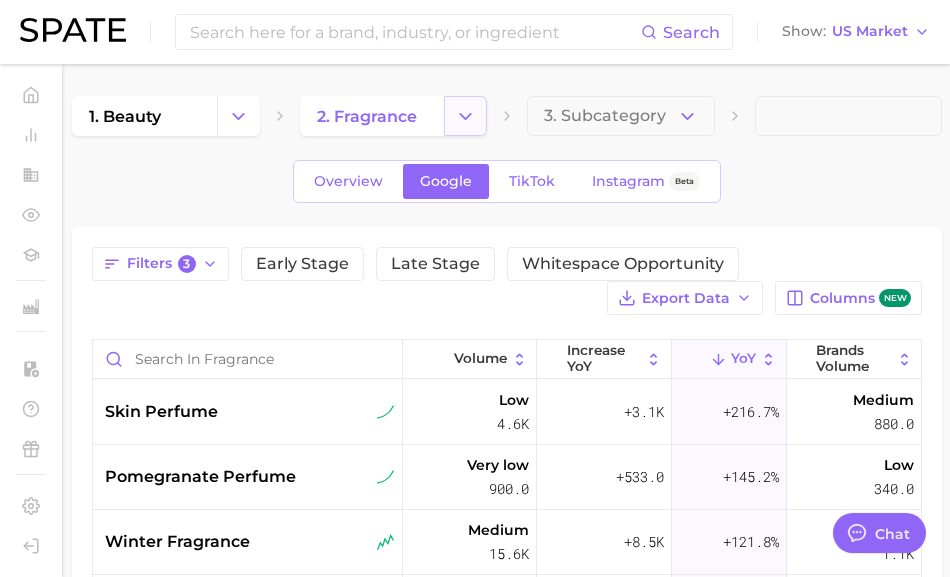 click 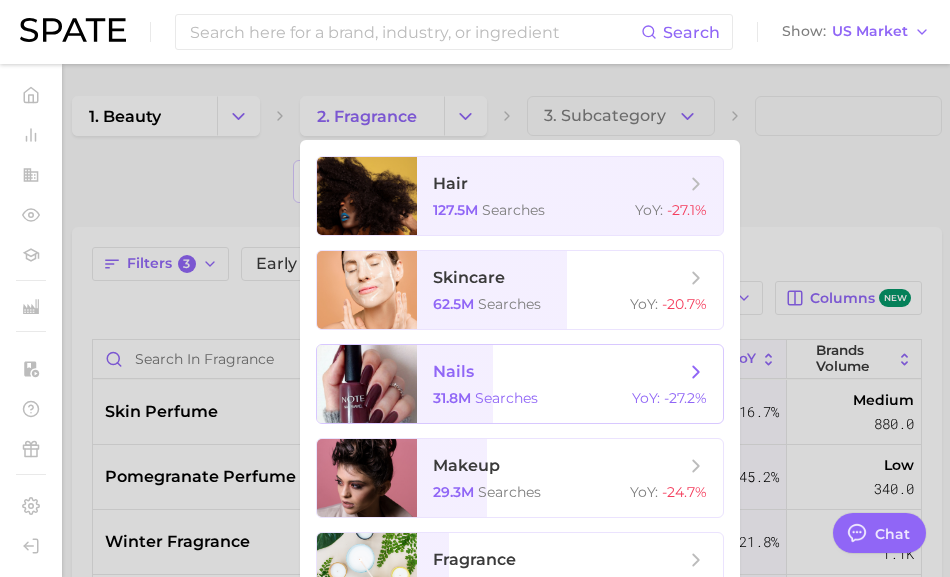 click on "31.8m   searches" at bounding box center (485, 398) 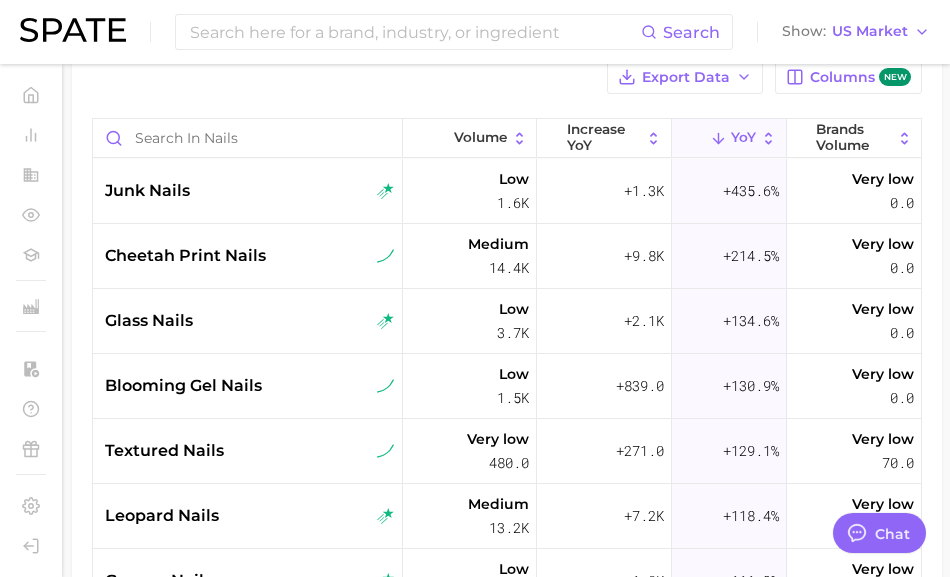 scroll, scrollTop: 223, scrollLeft: 0, axis: vertical 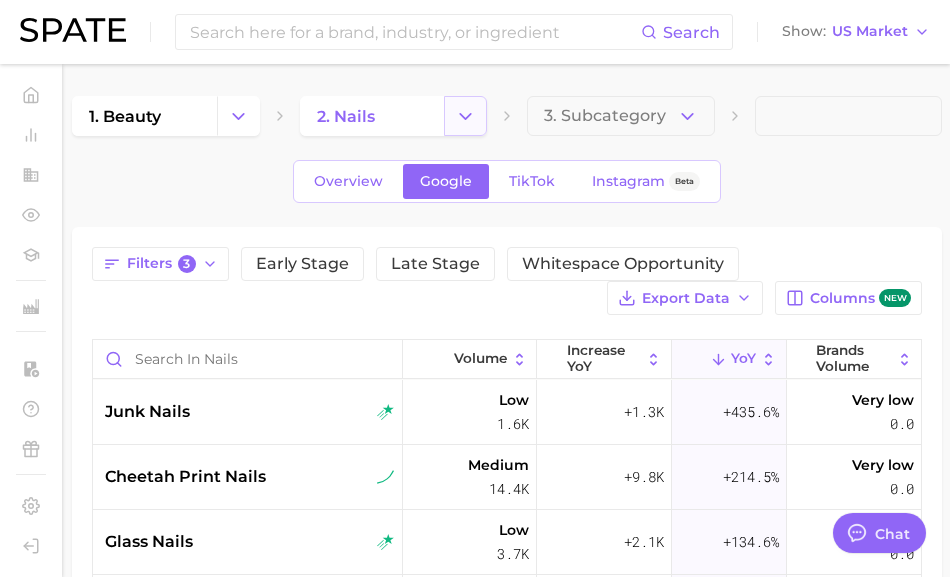 click 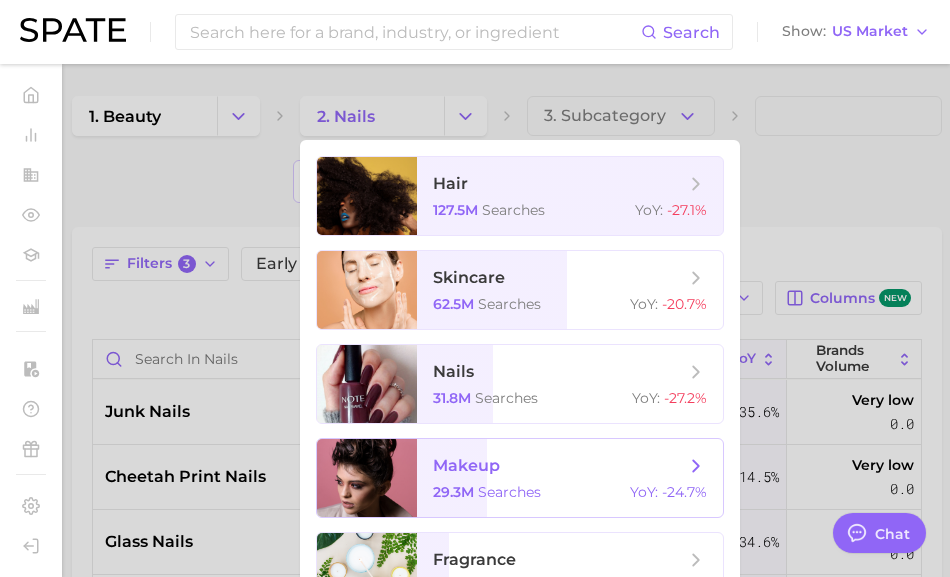 click on "makeup 29.3m   searches YoY :   -24.7%" at bounding box center (570, 478) 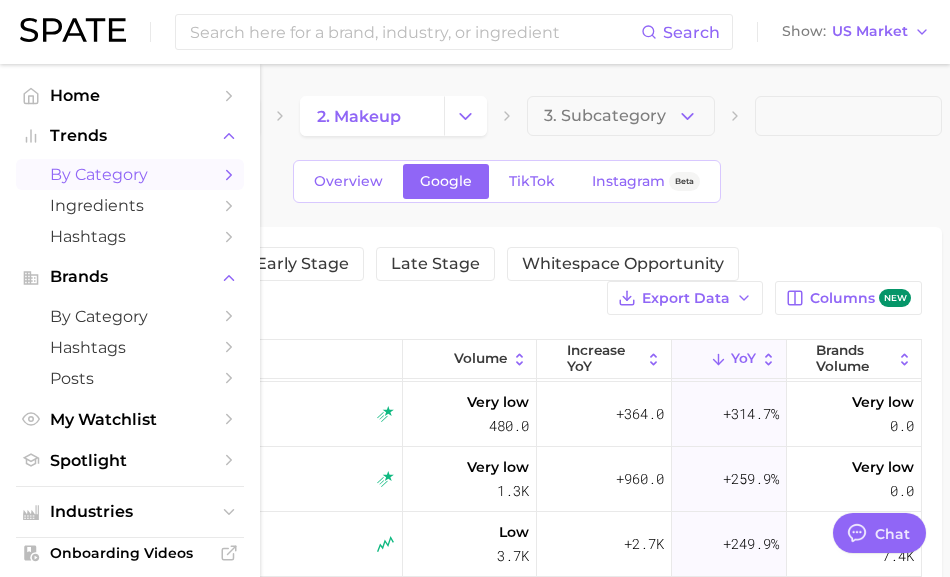 scroll, scrollTop: 0, scrollLeft: 0, axis: both 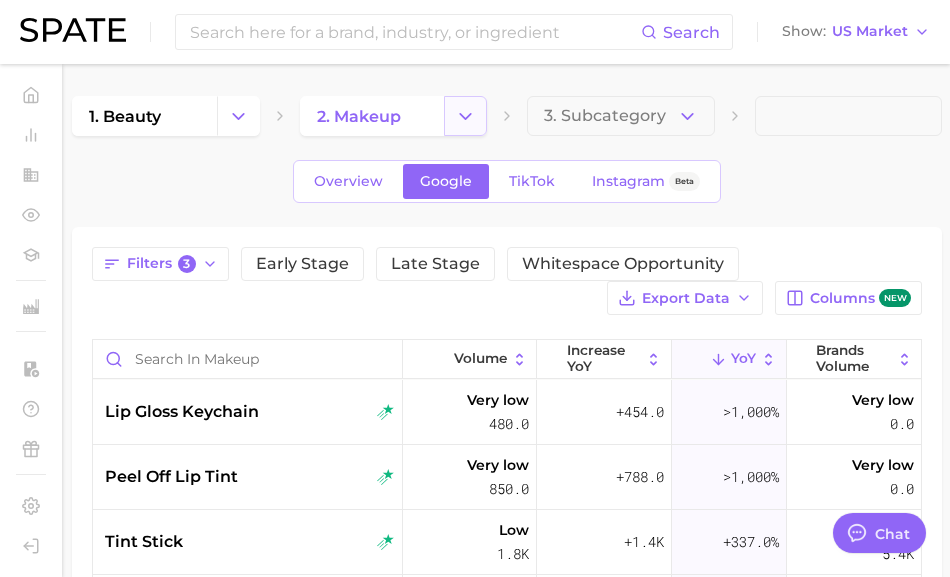 click 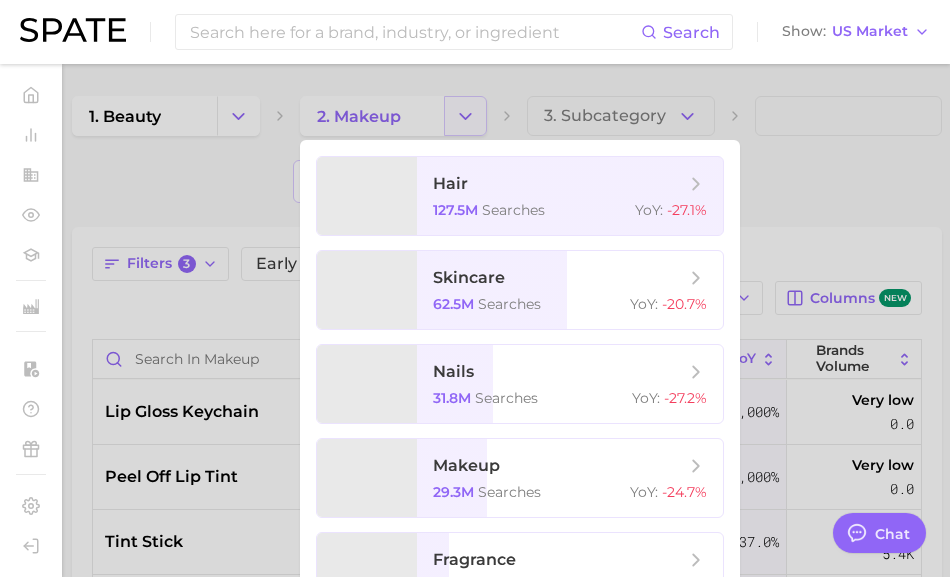 click at bounding box center (475, 288) 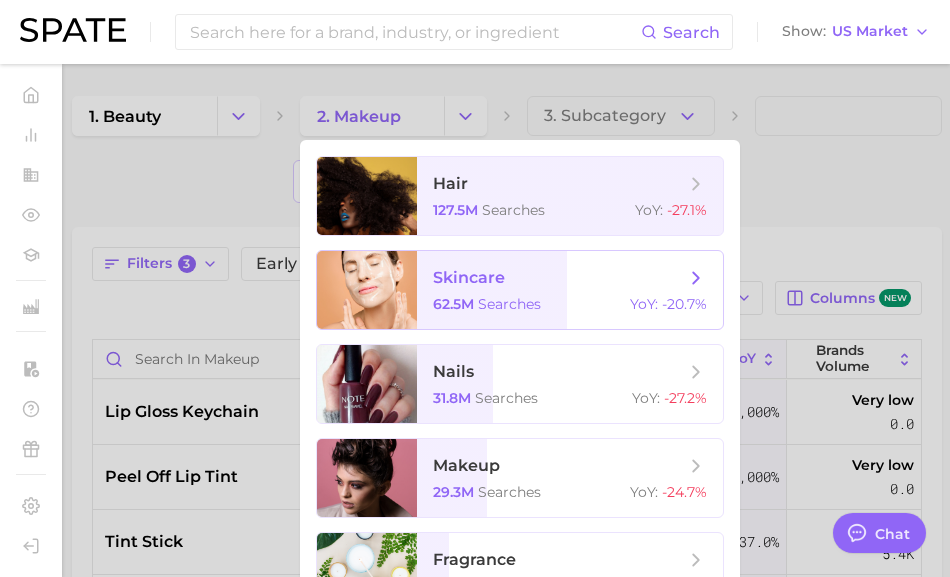 click on "skincare 62.5m   searches YoY :   -20.7%" at bounding box center [570, 290] 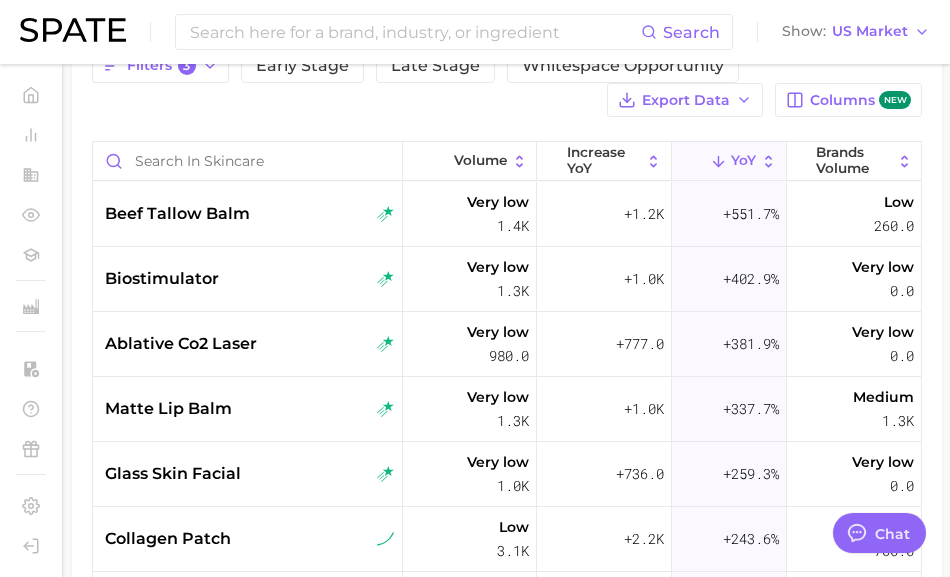 scroll, scrollTop: 204, scrollLeft: 0, axis: vertical 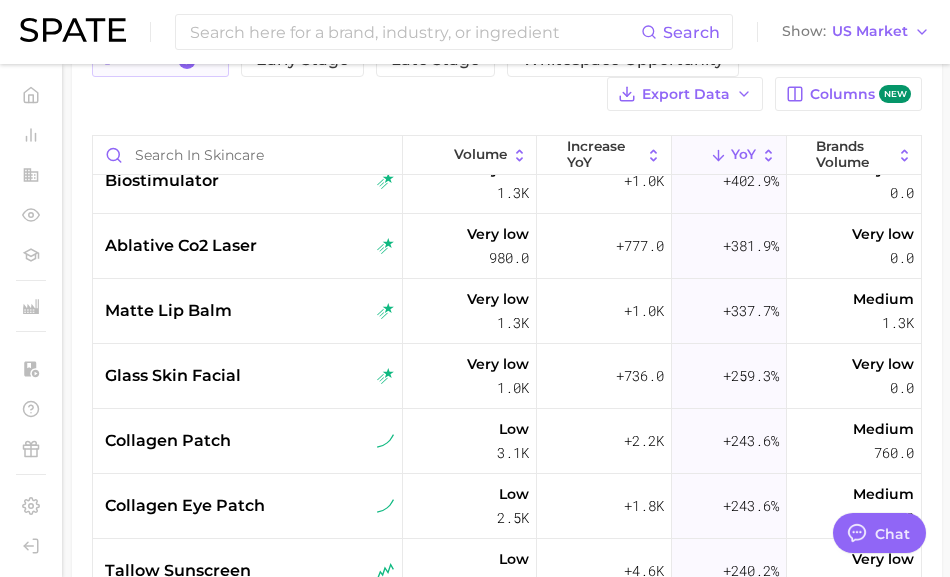 click on "Filters 3" at bounding box center [160, 60] 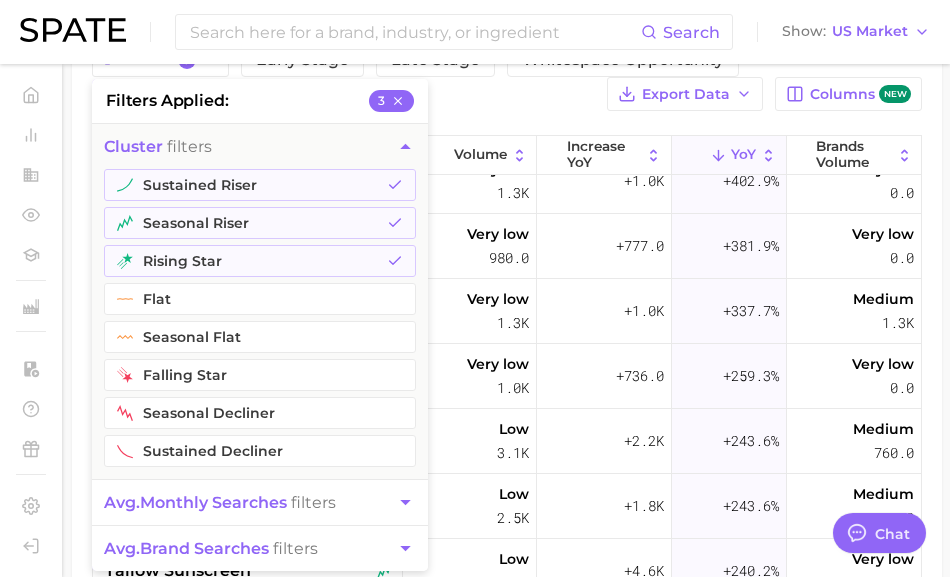 click on "Filters 3 filters applied 3 cluster   filters sustained riser   seasonal riser   rising star   flat   seasonal flat   falling star   seasonal decliner   sustained decliner   avg.  monthly searches   filters avg.  brand searches   filters Early Stage Late Stage Whitespace Opportunity Export Data Columns new" at bounding box center (507, 77) 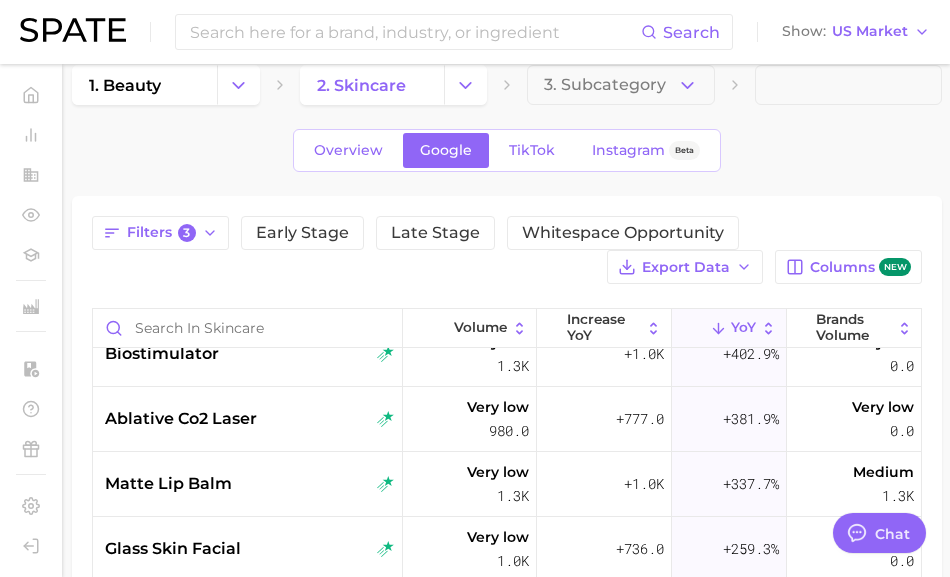 scroll, scrollTop: 0, scrollLeft: 0, axis: both 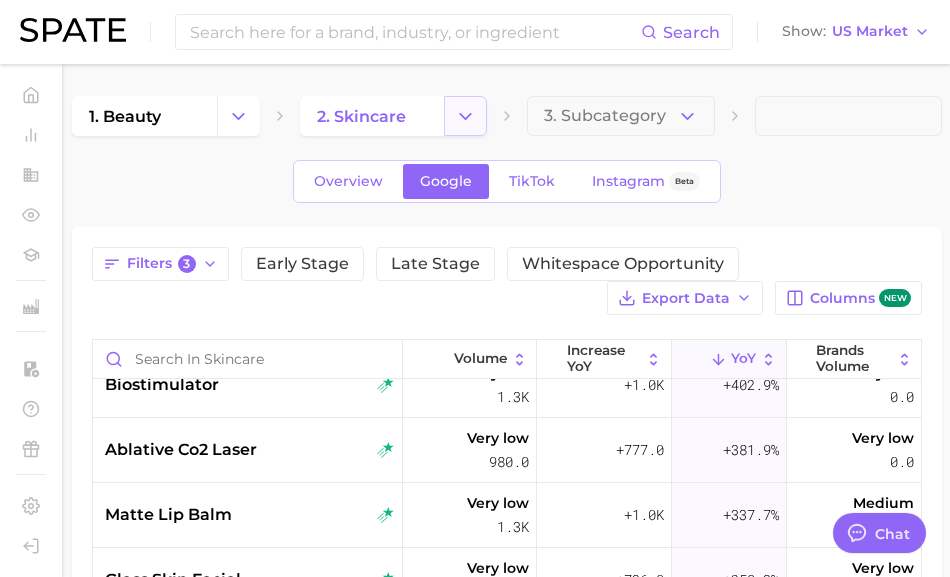 click 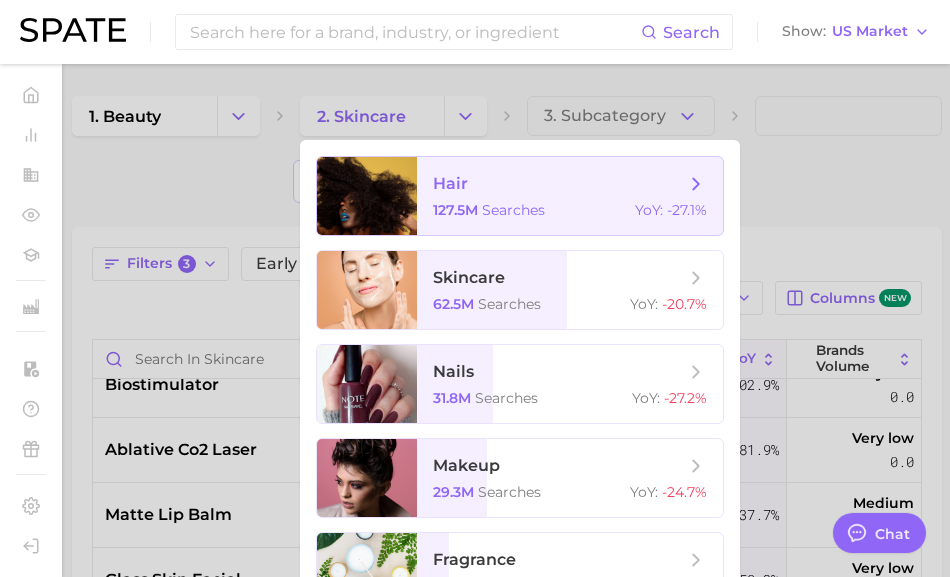 click on "127.5m" at bounding box center [455, 210] 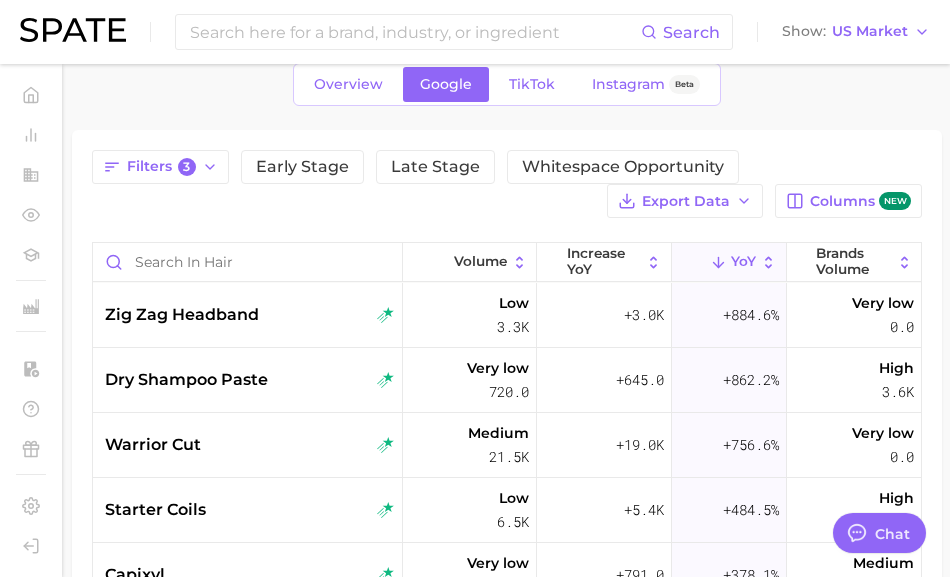 scroll, scrollTop: 99, scrollLeft: 0, axis: vertical 